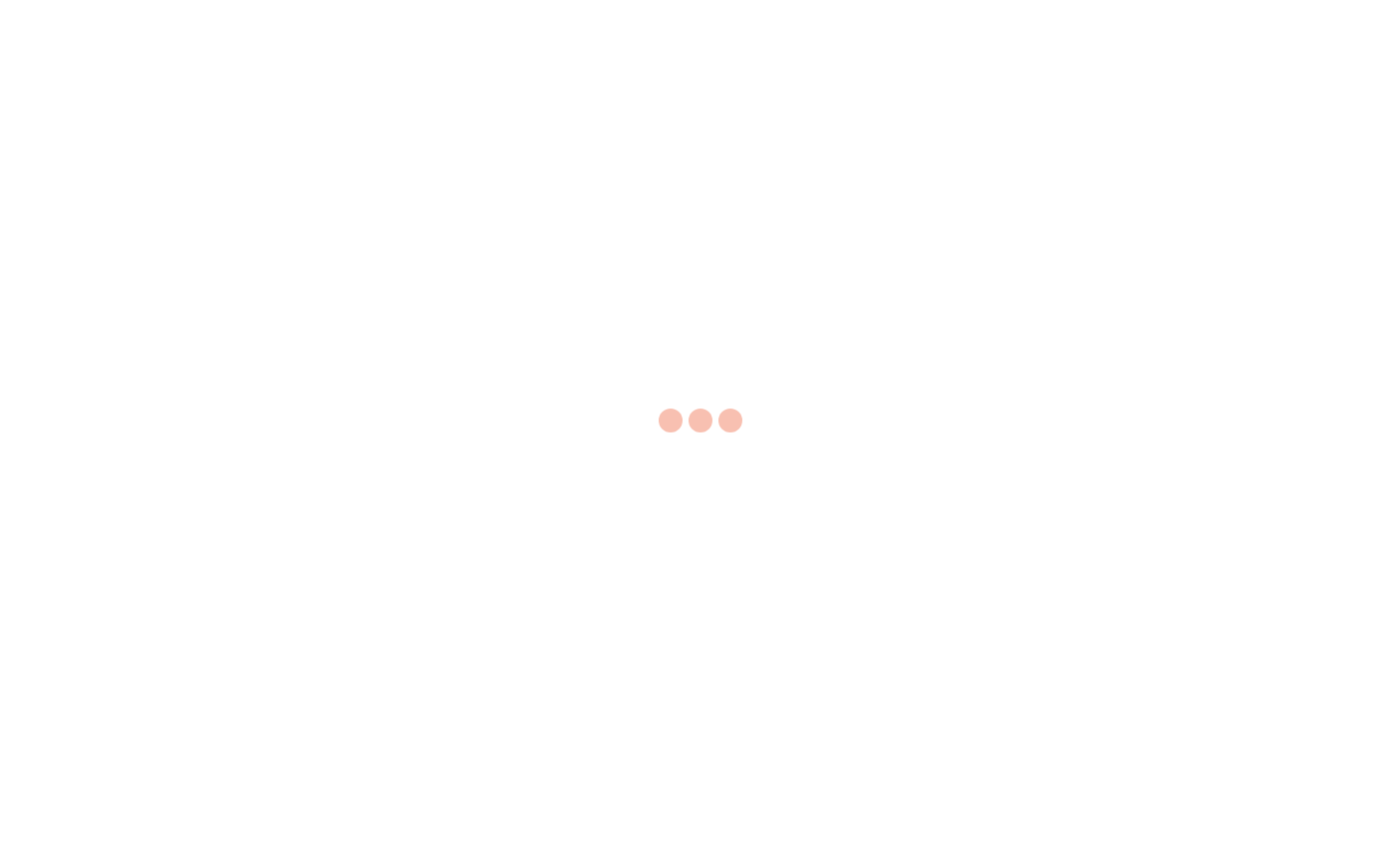 scroll, scrollTop: 0, scrollLeft: 0, axis: both 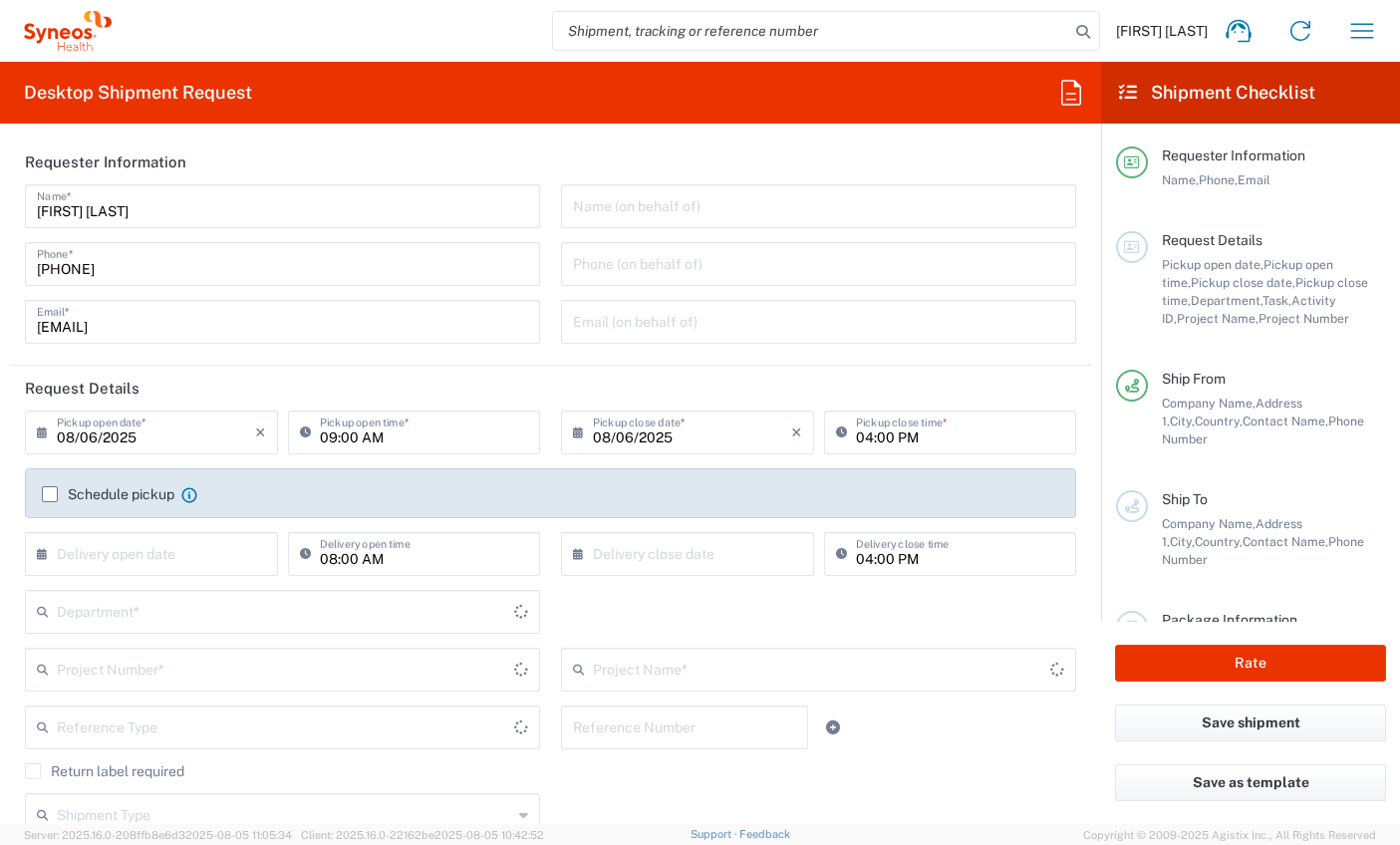 type on "Comunidad de Madrid" 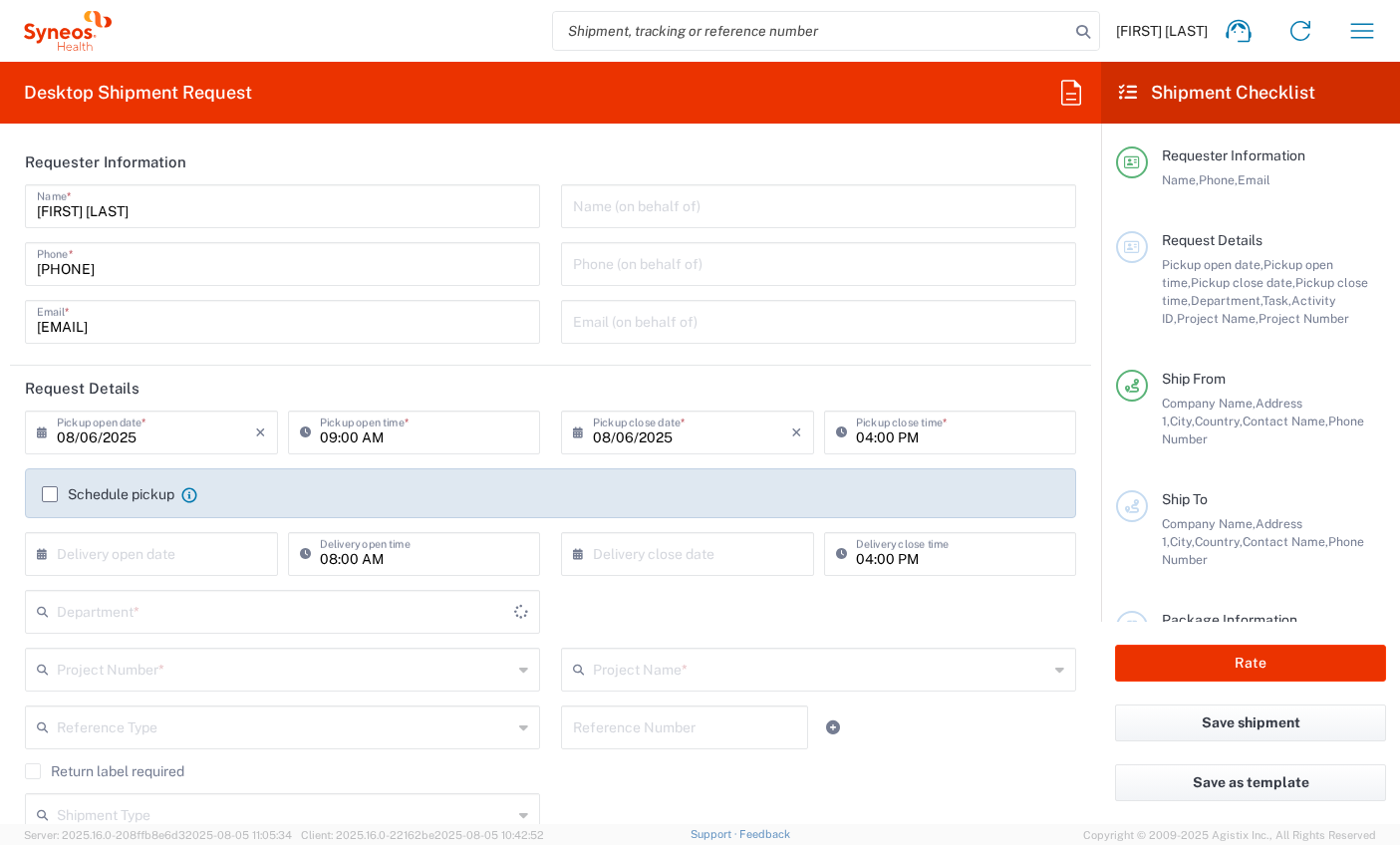 type on "8350" 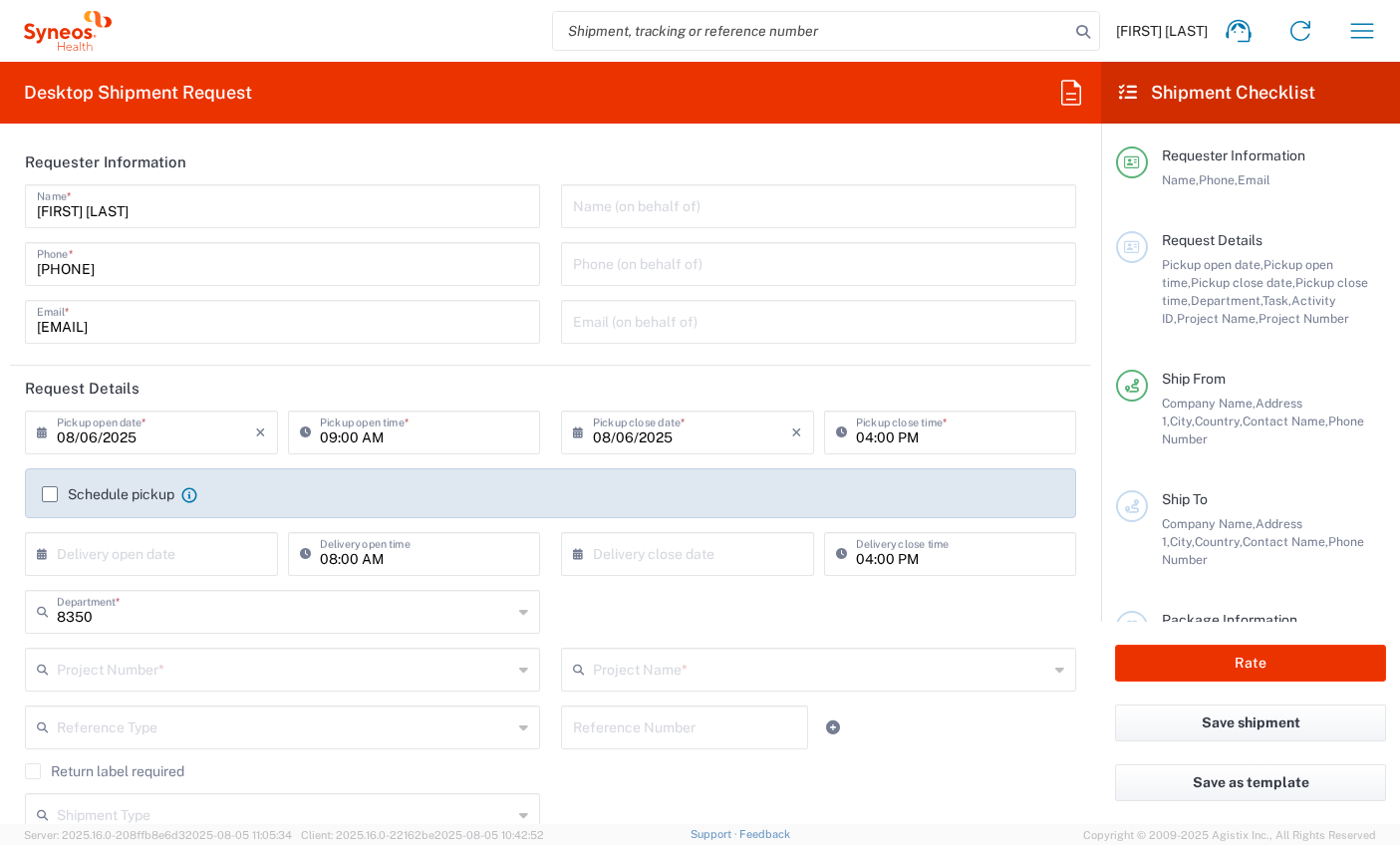 type on "Spain" 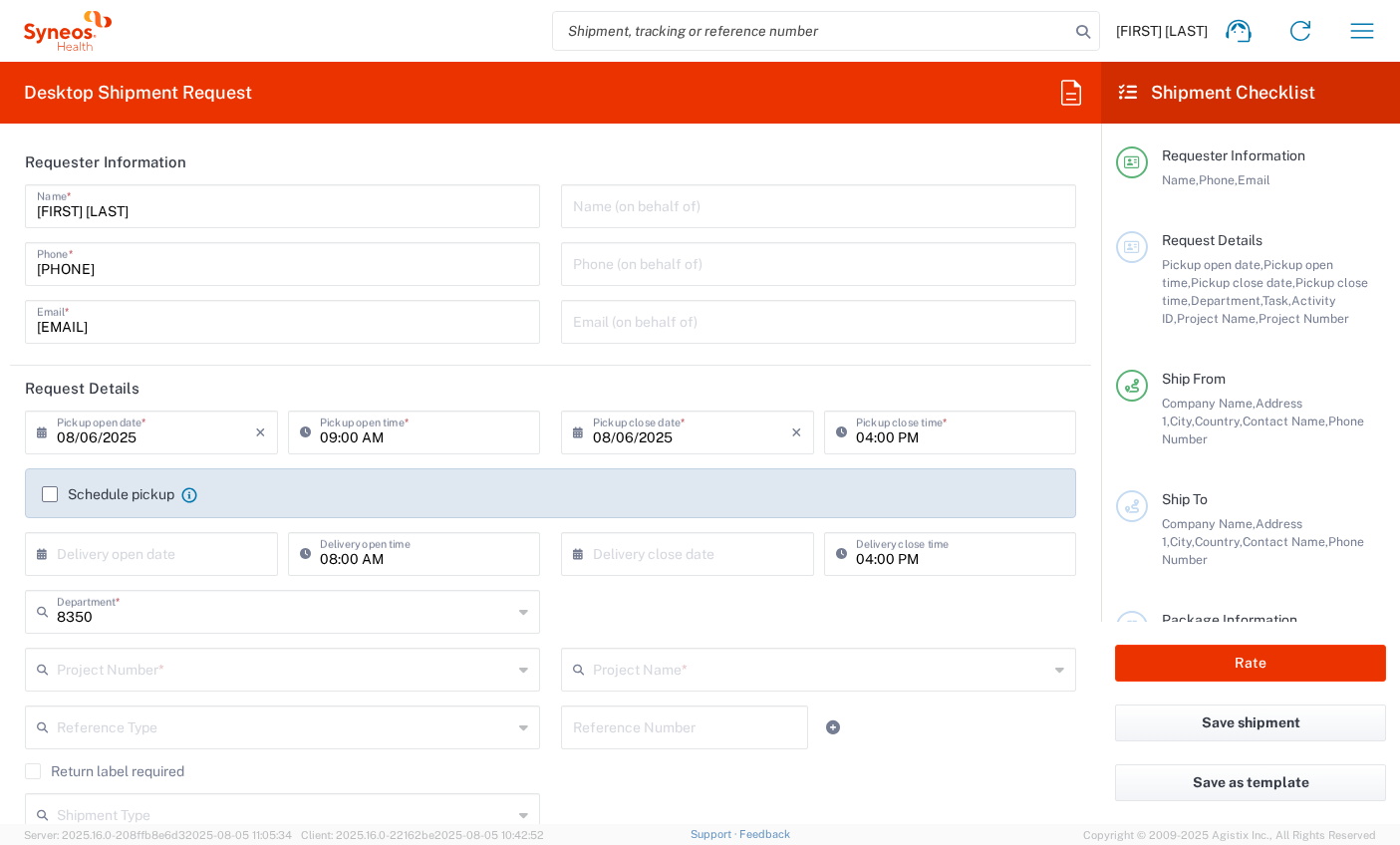 type on "Syneos Health Clinical Spain" 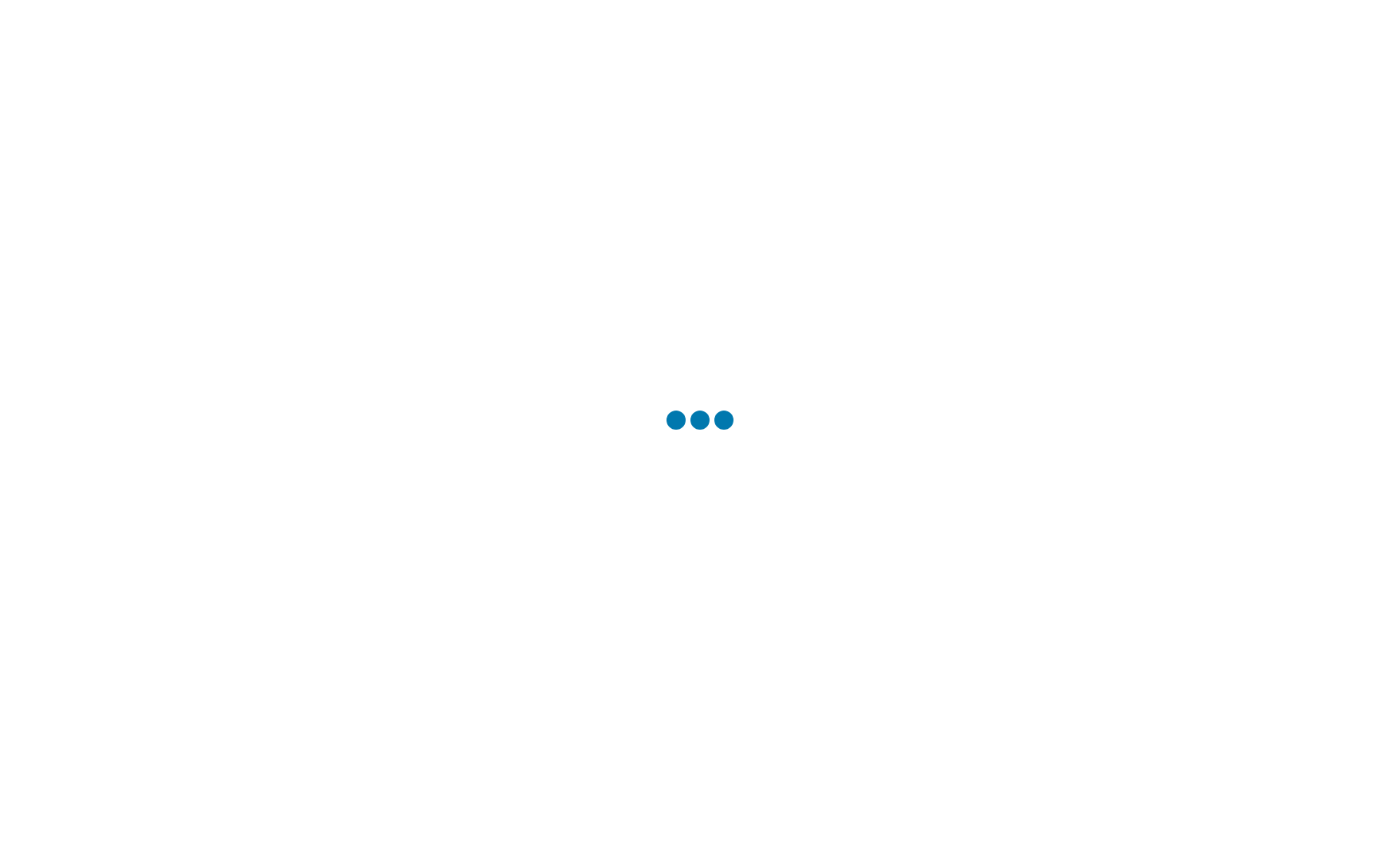 scroll, scrollTop: 0, scrollLeft: 0, axis: both 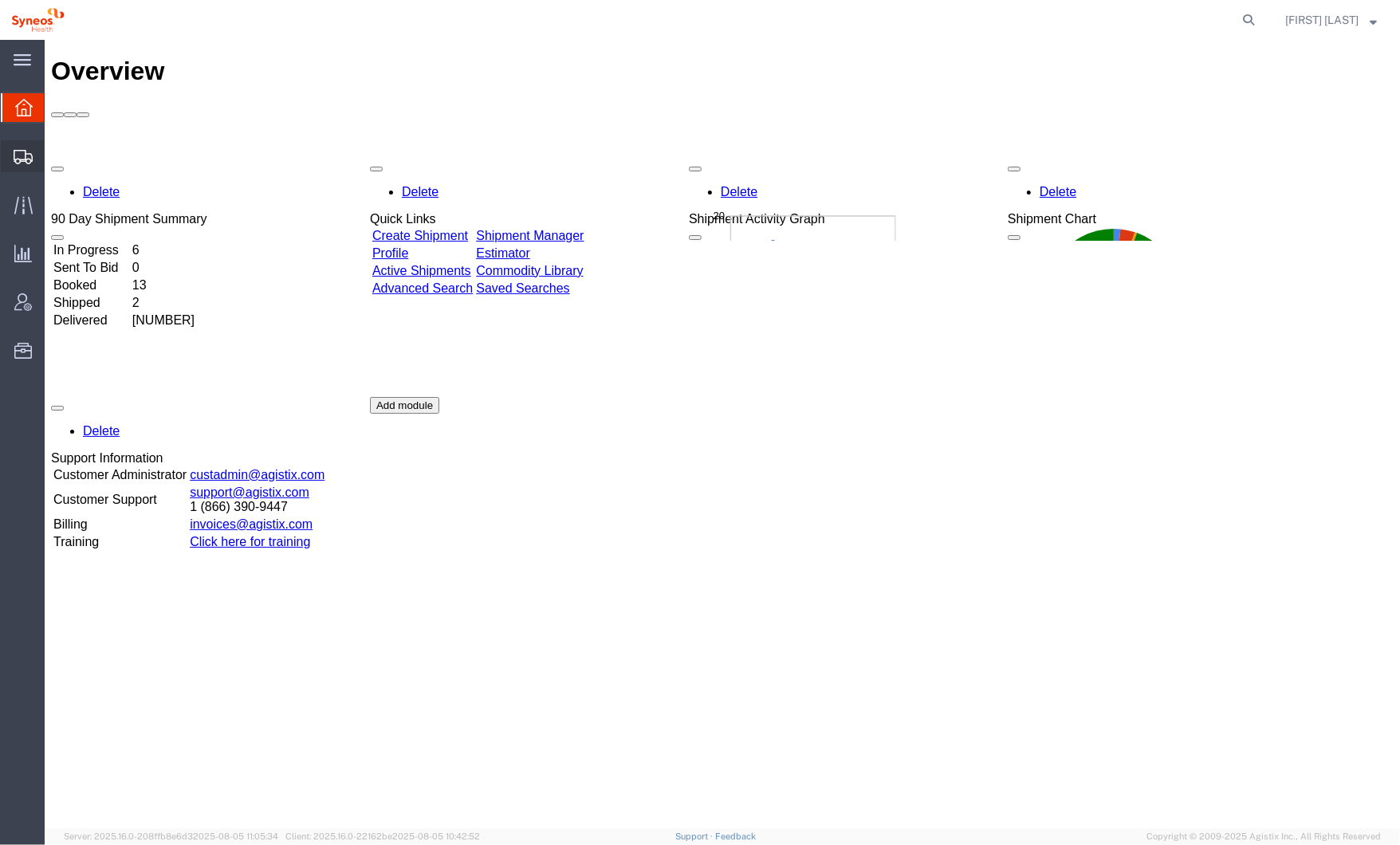 click 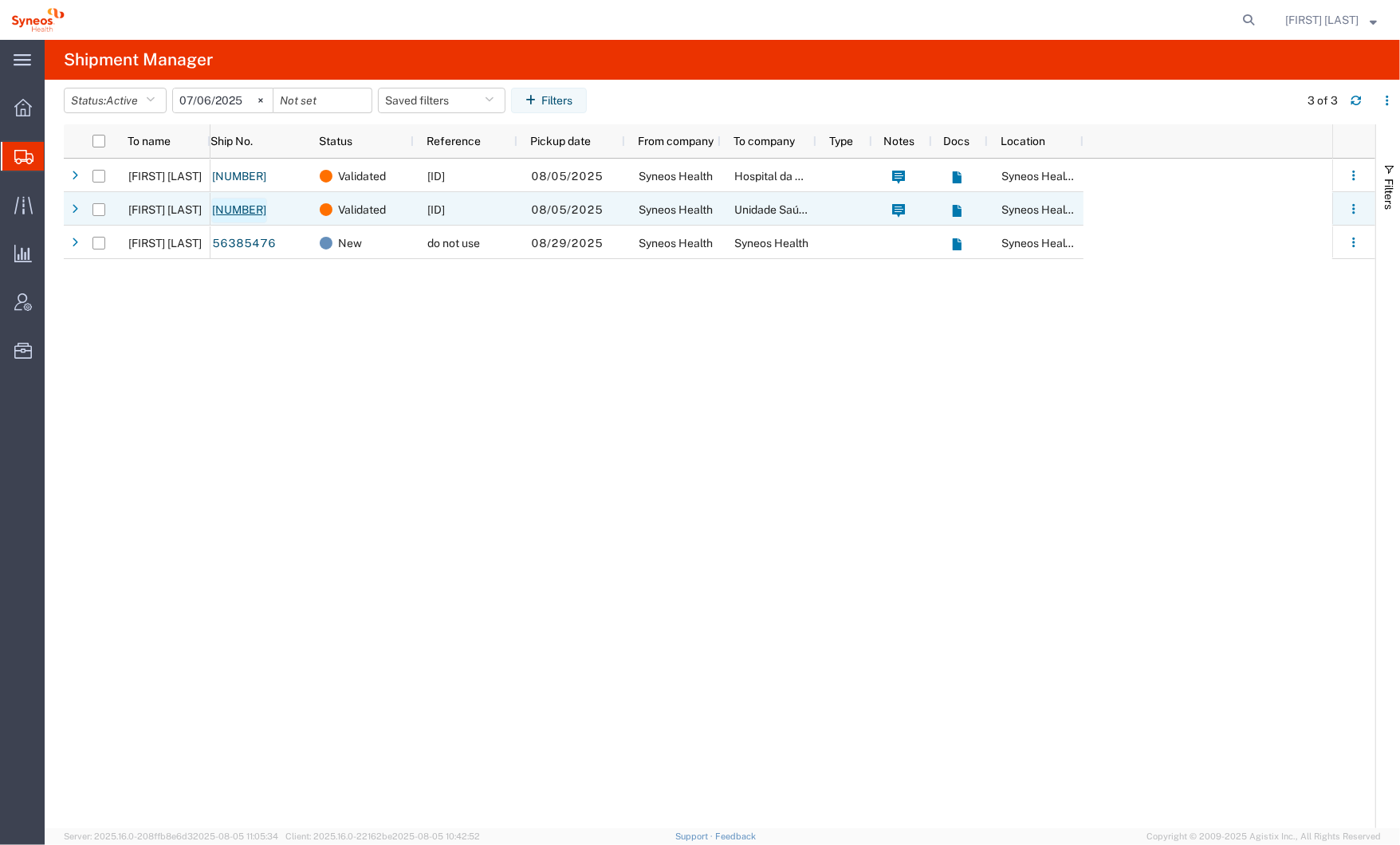click on "[NUMBER]" 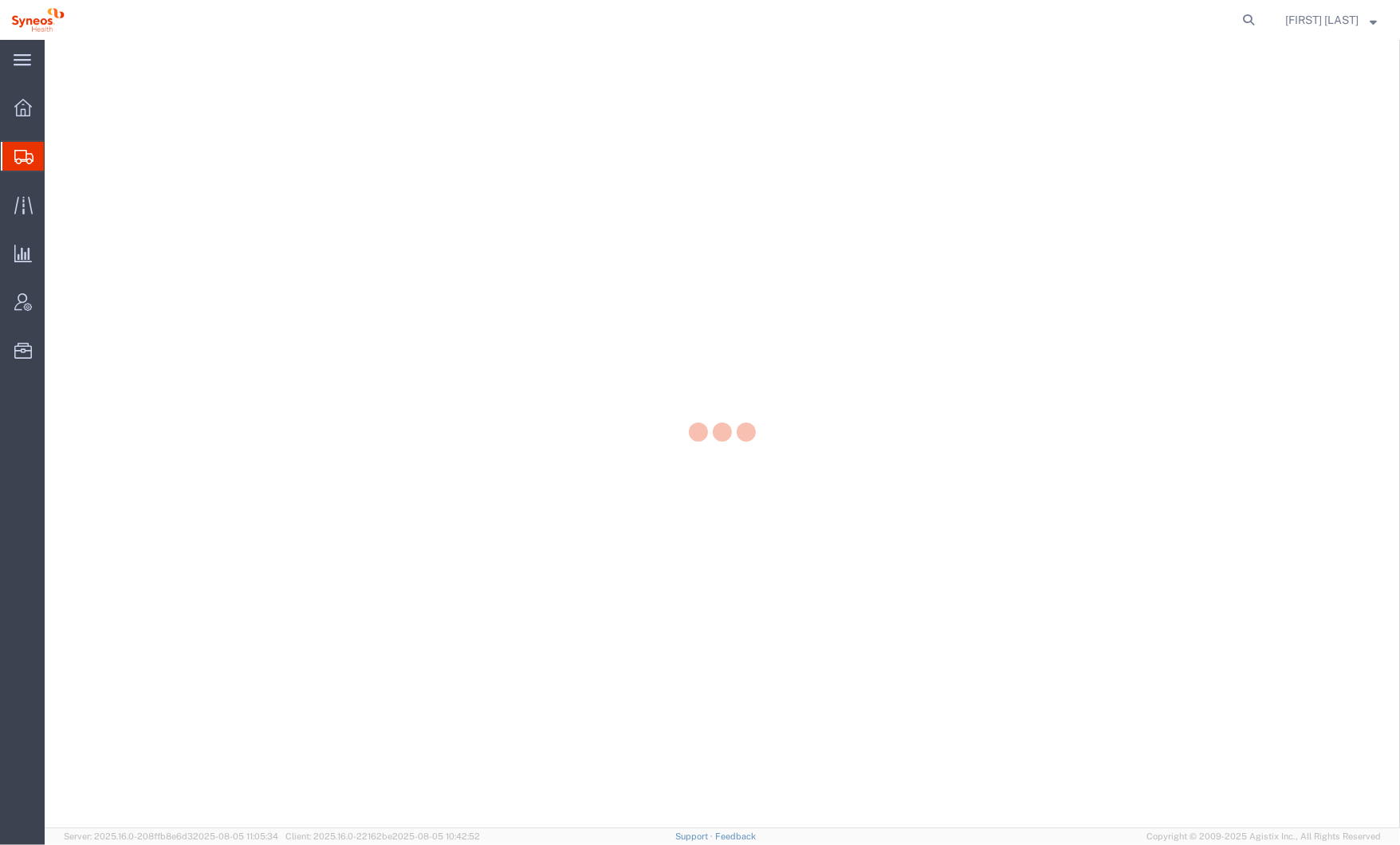 scroll, scrollTop: 0, scrollLeft: 0, axis: both 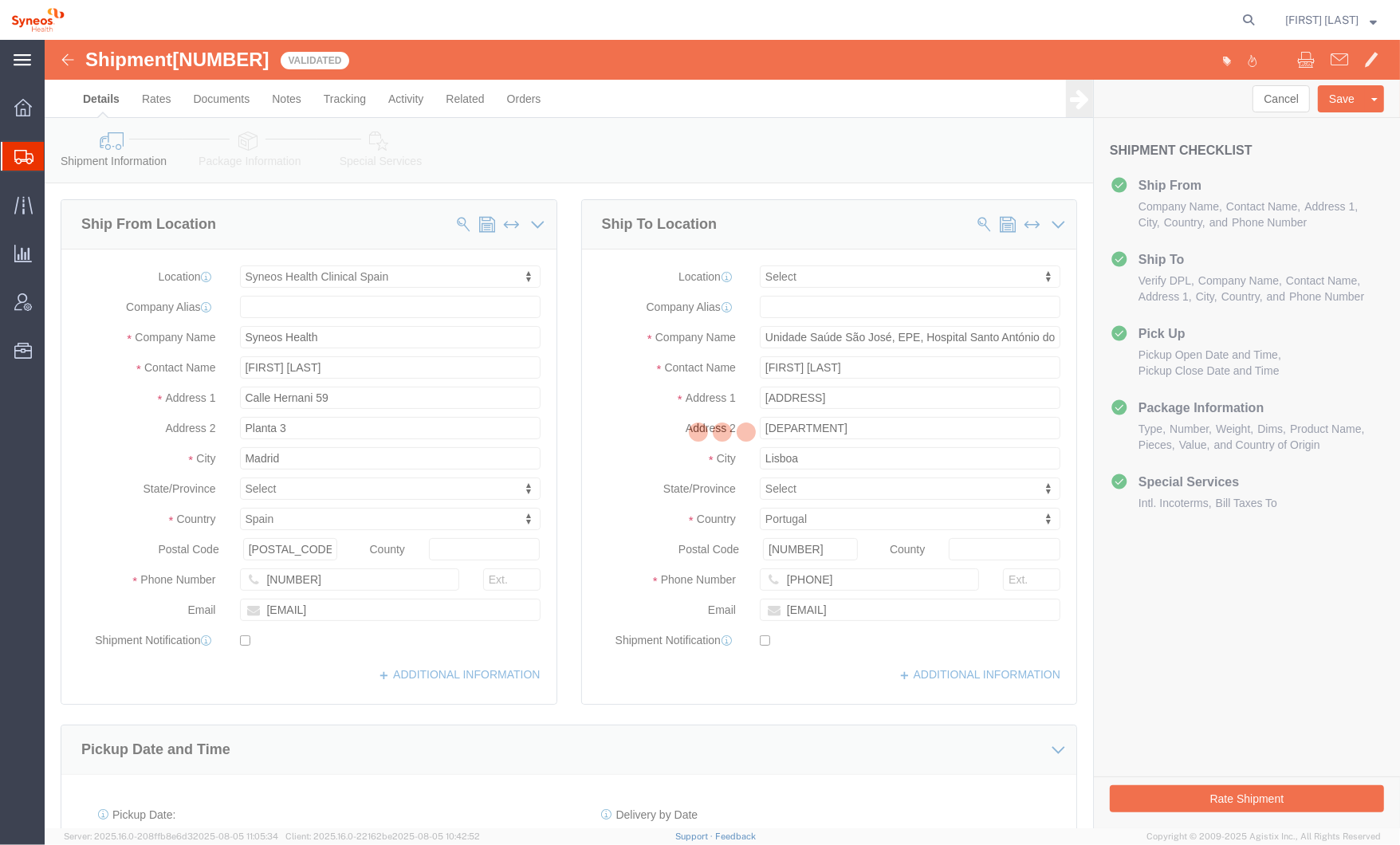 select on "[NUMBER]" 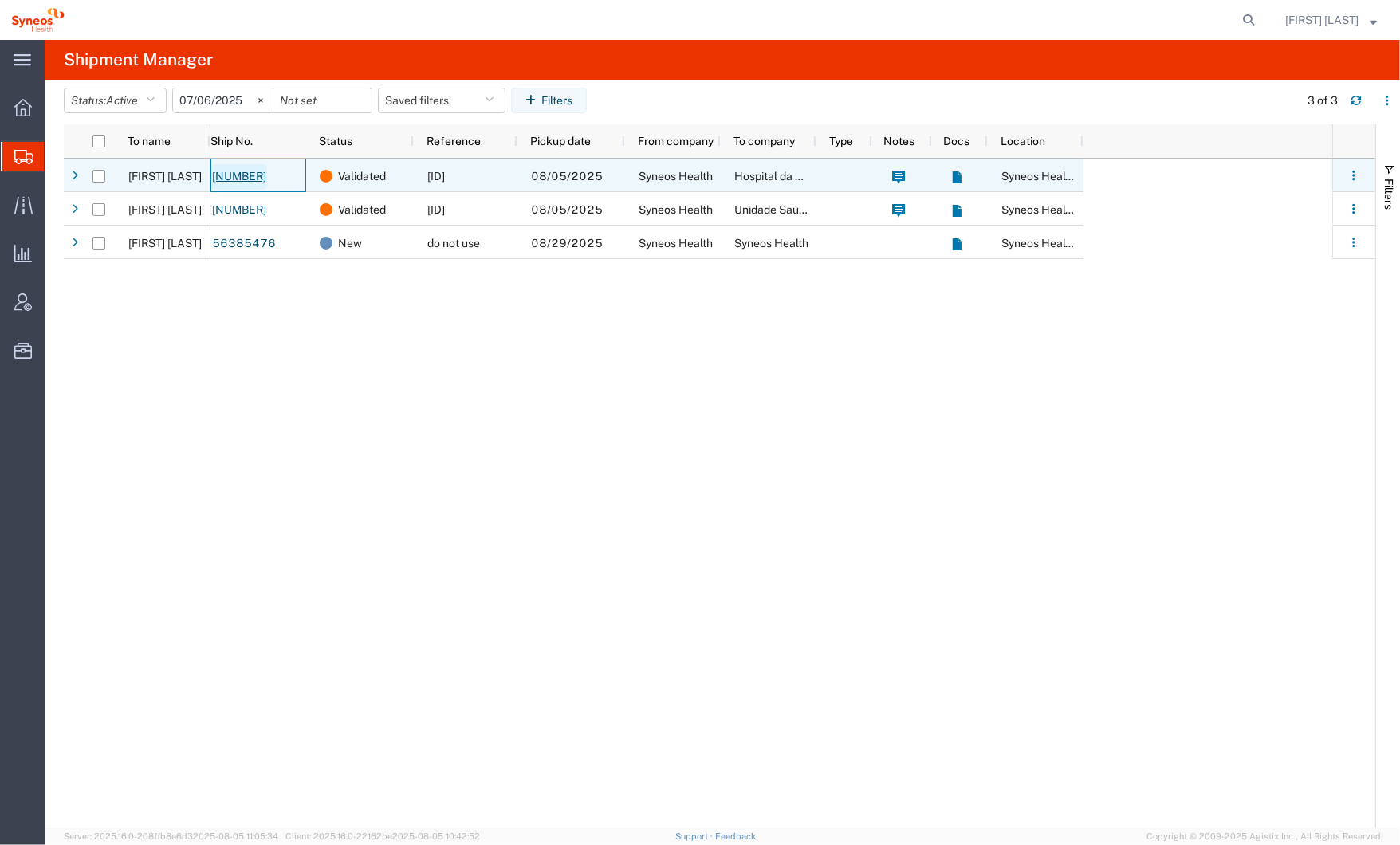 click on "[NUMBER]" 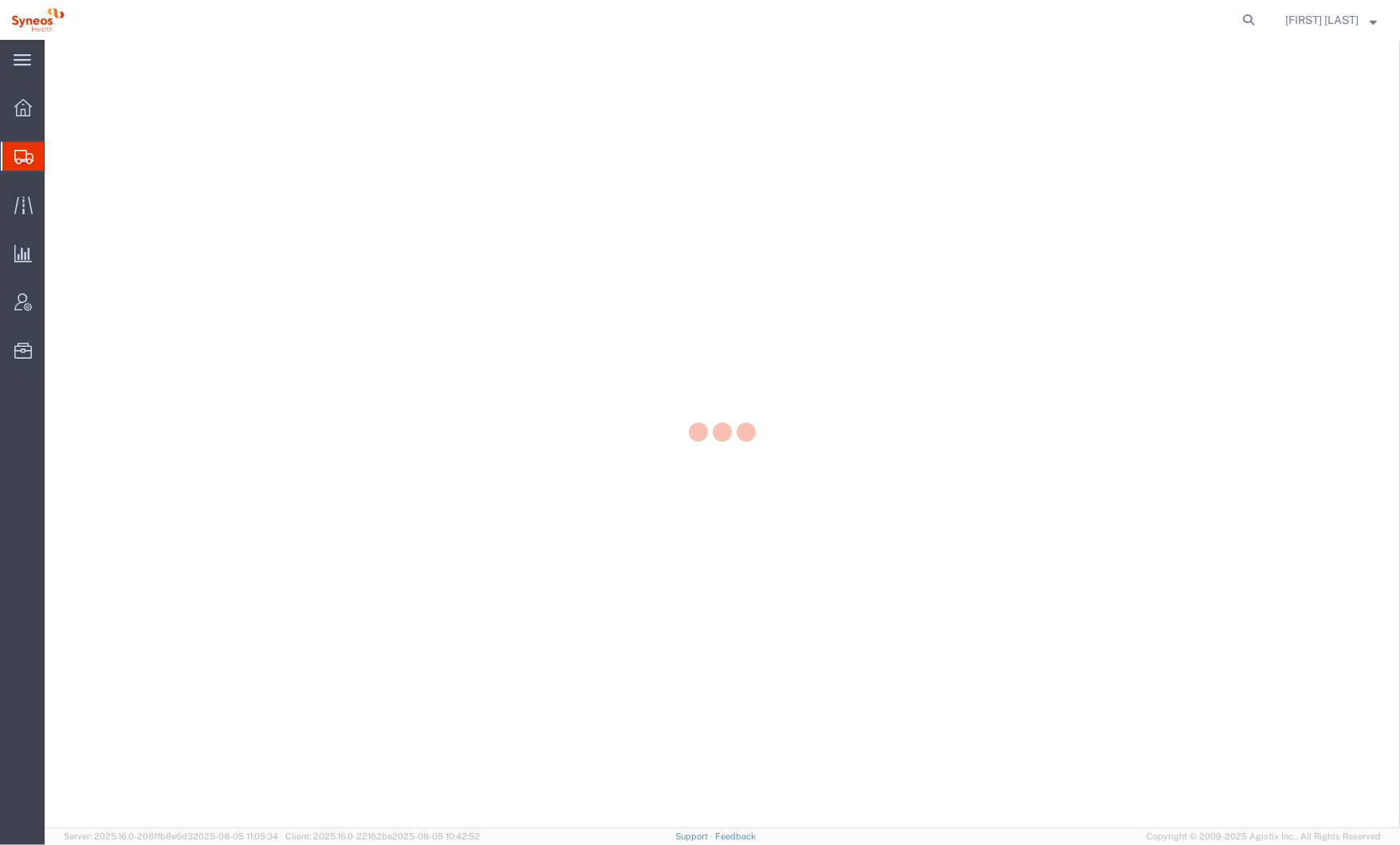 scroll, scrollTop: 0, scrollLeft: 0, axis: both 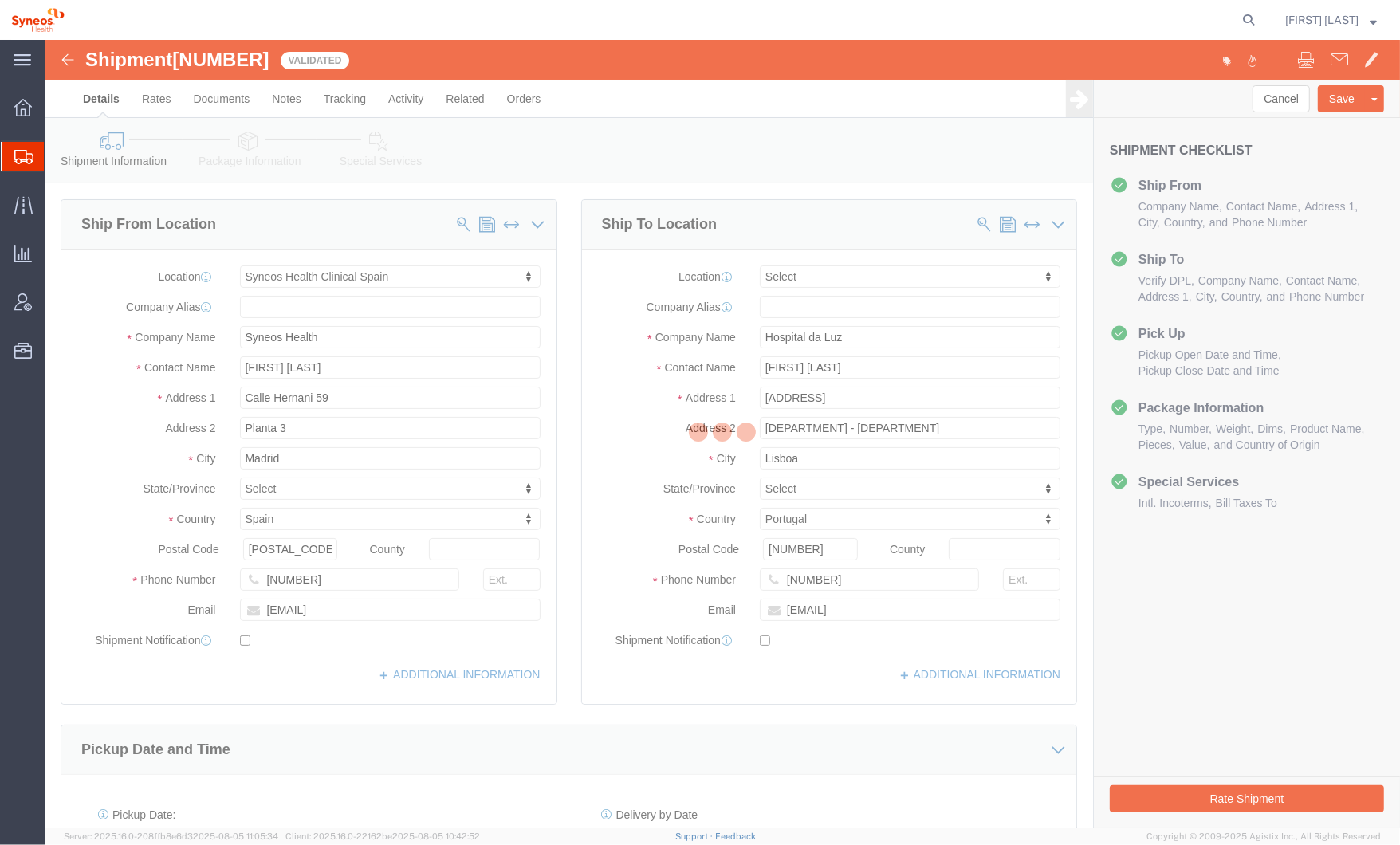 select on "[NUMBER]" 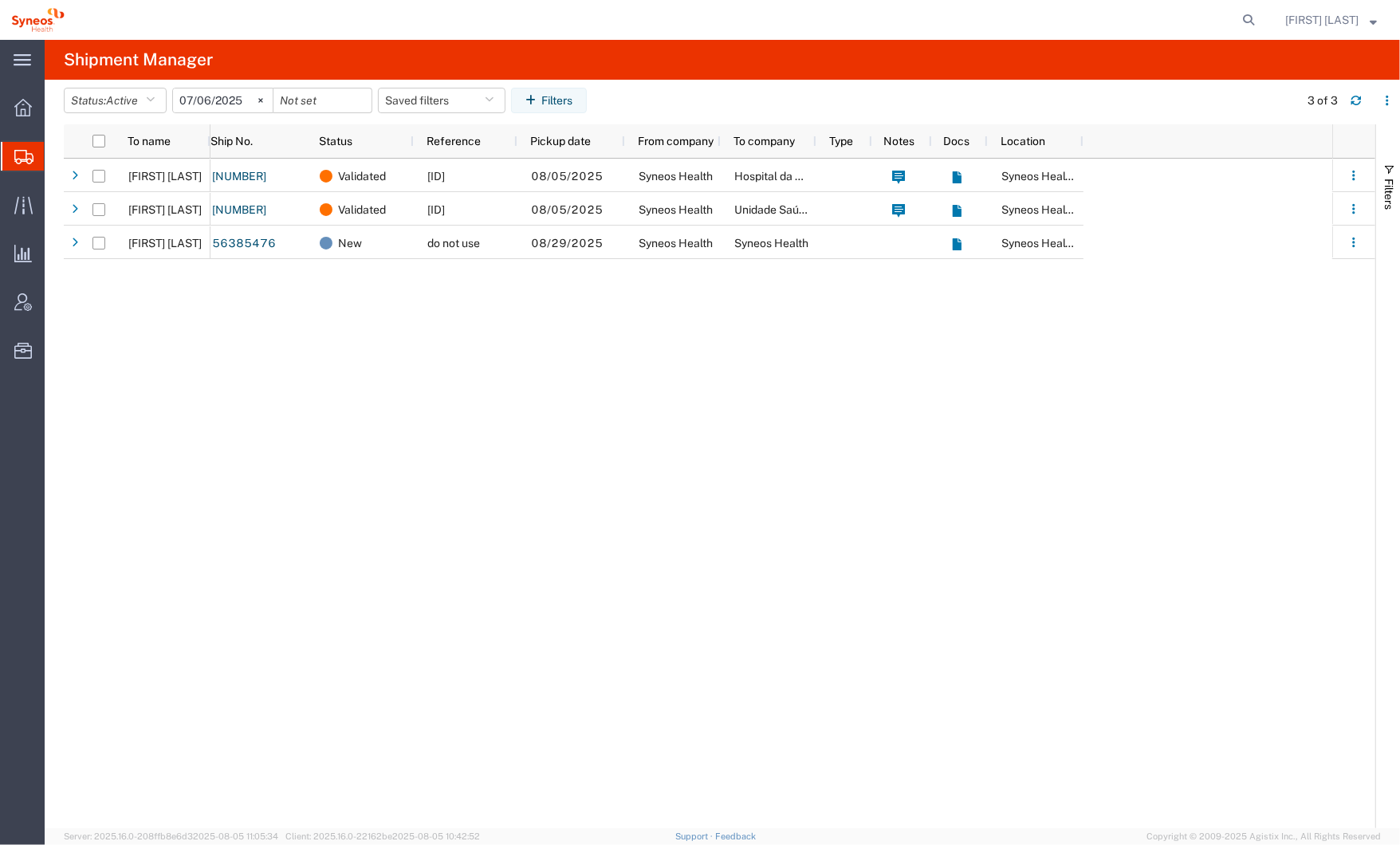 click on "Shipment Manager" 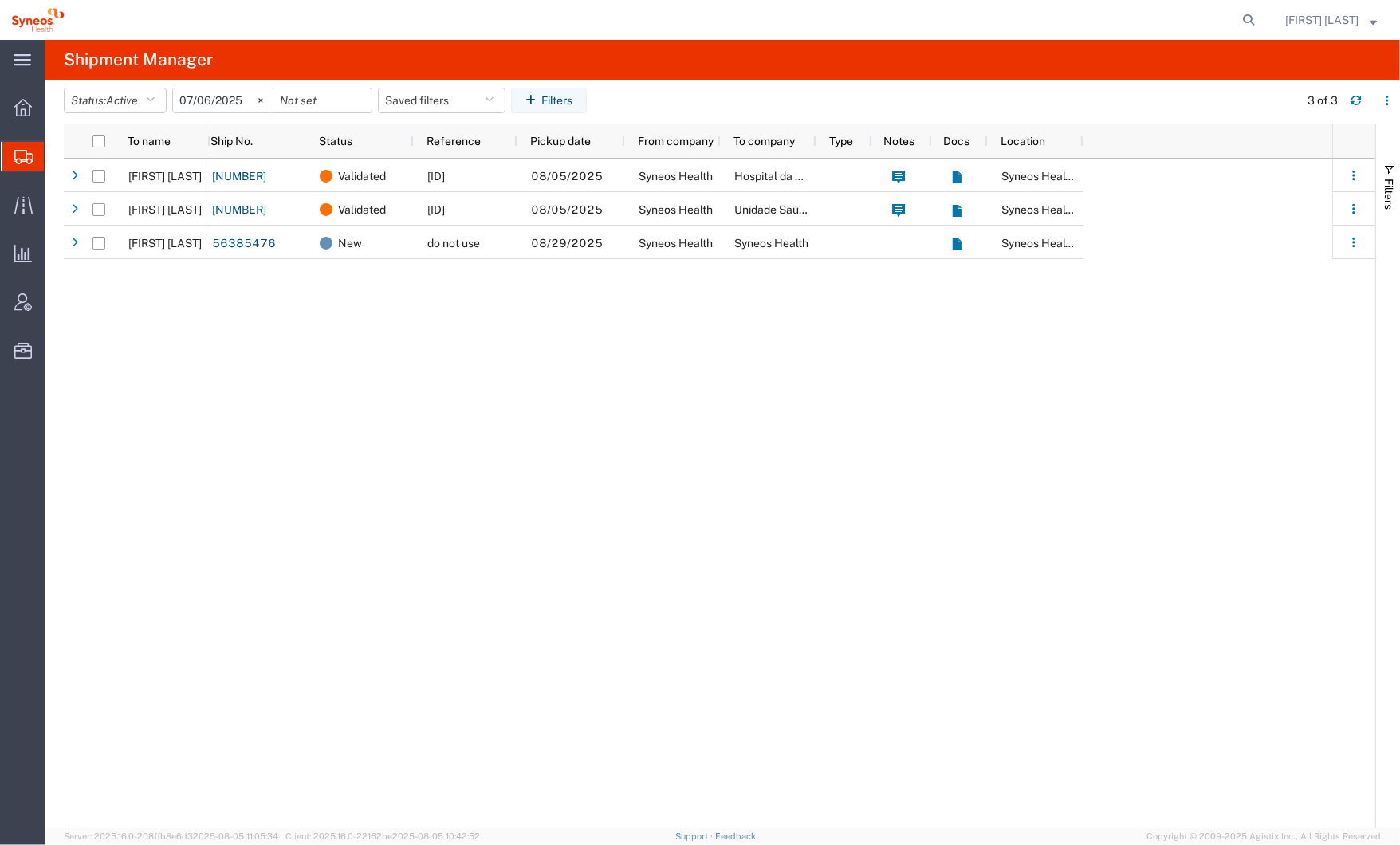 click on "Shipment Manager" 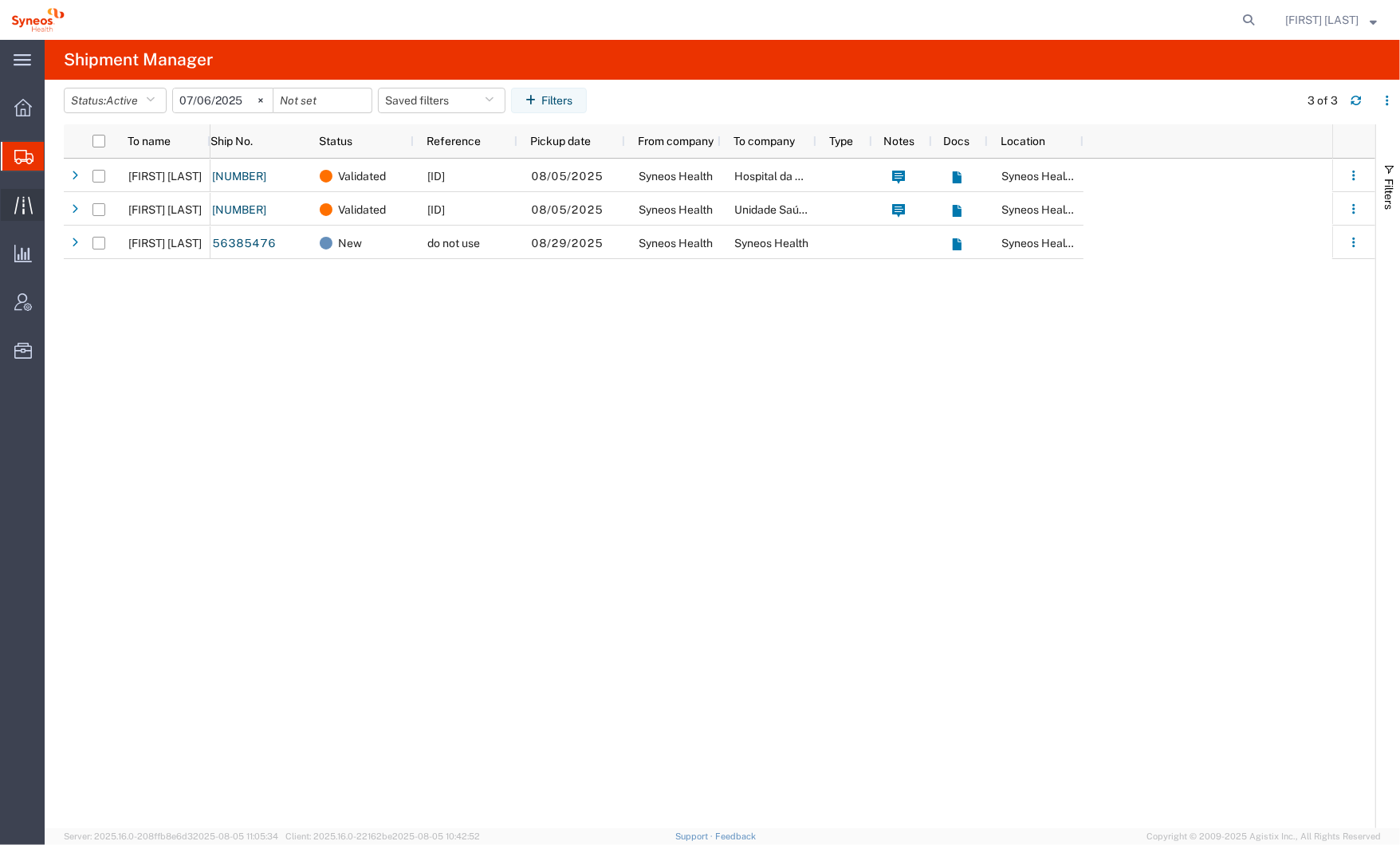 click 